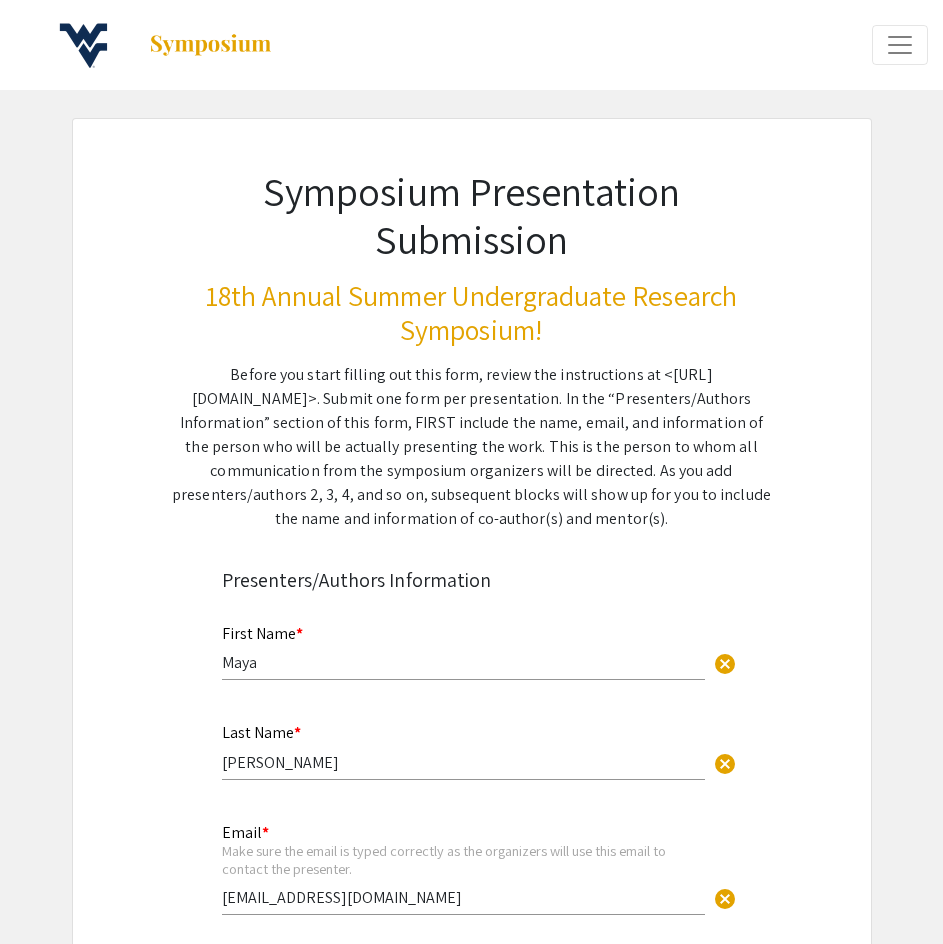scroll, scrollTop: 3952, scrollLeft: 0, axis: vertical 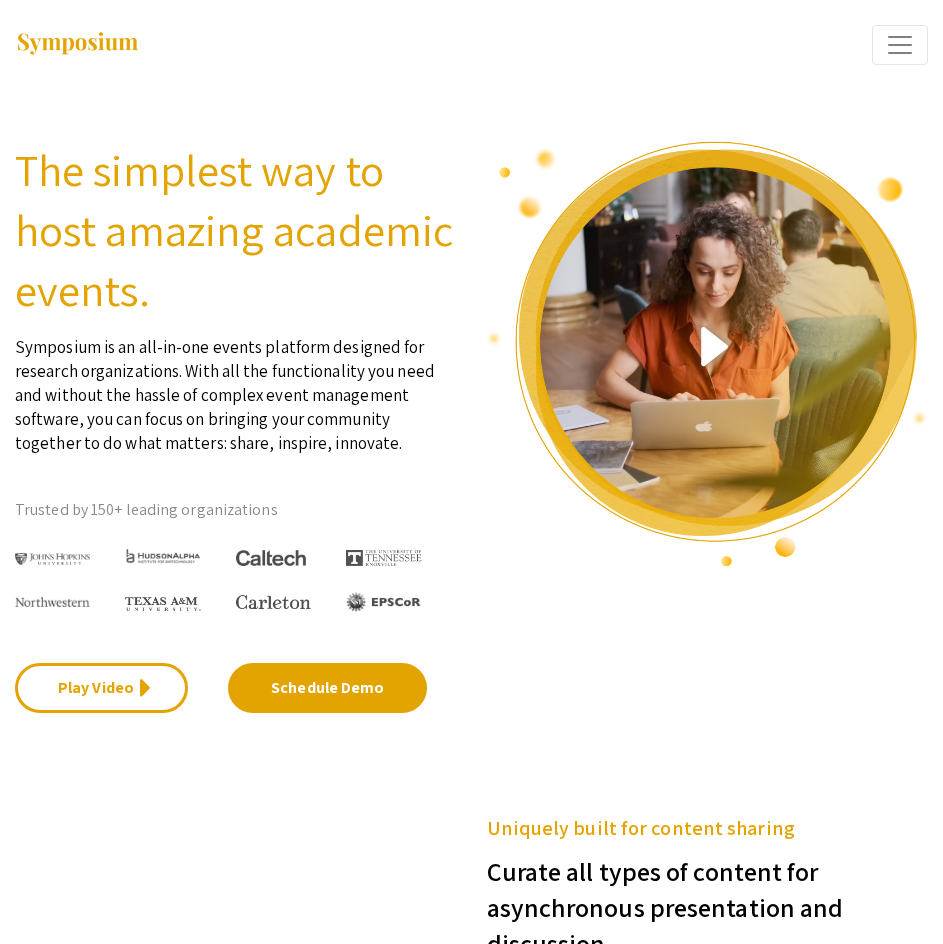 click at bounding box center (900, 45) 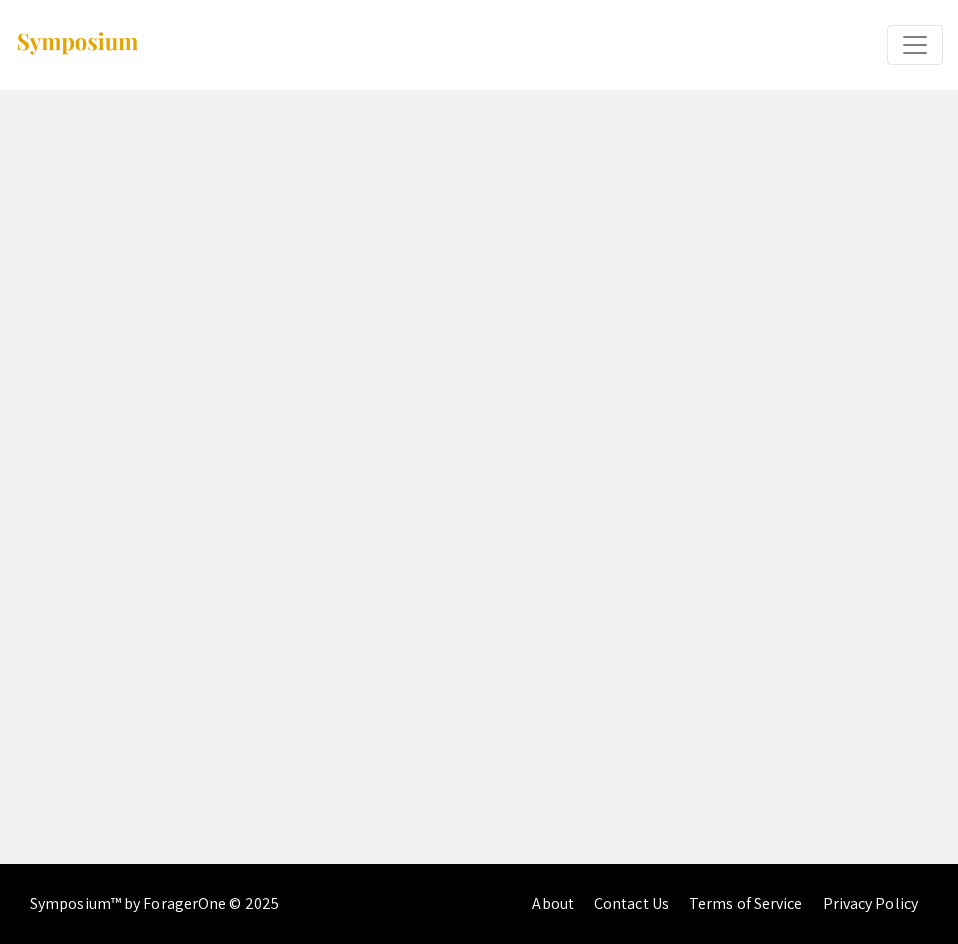 scroll, scrollTop: 0, scrollLeft: 0, axis: both 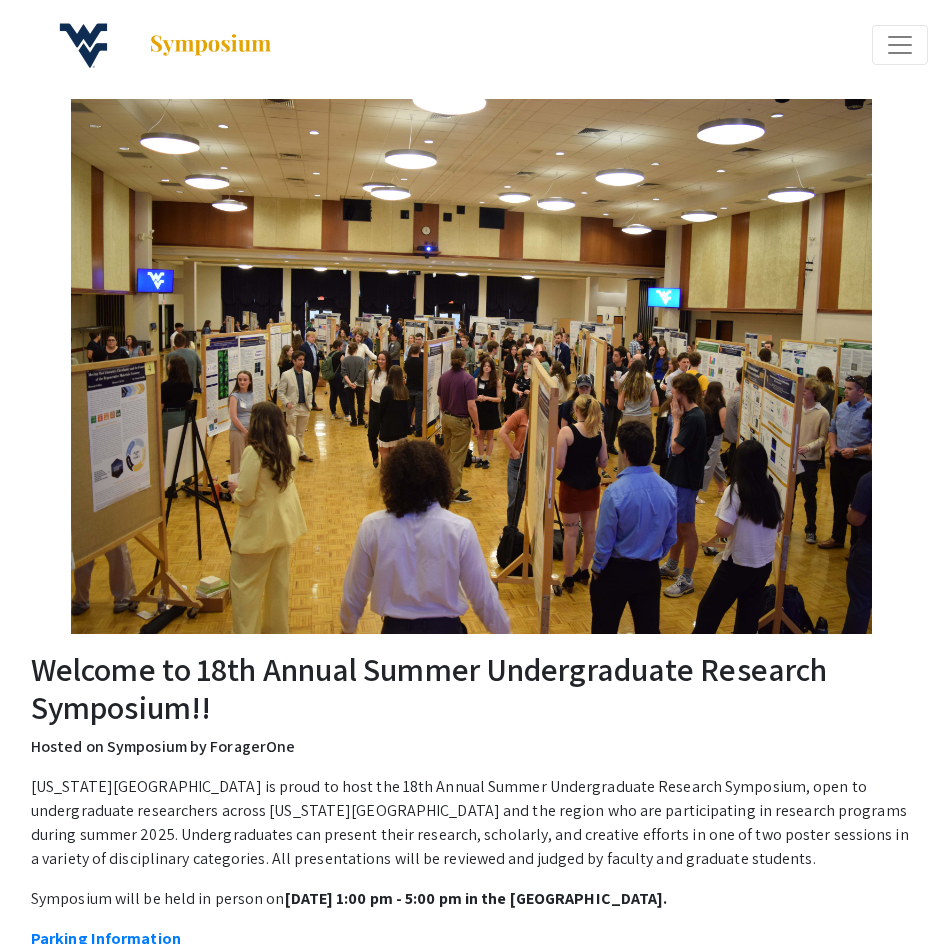 click at bounding box center (900, 45) 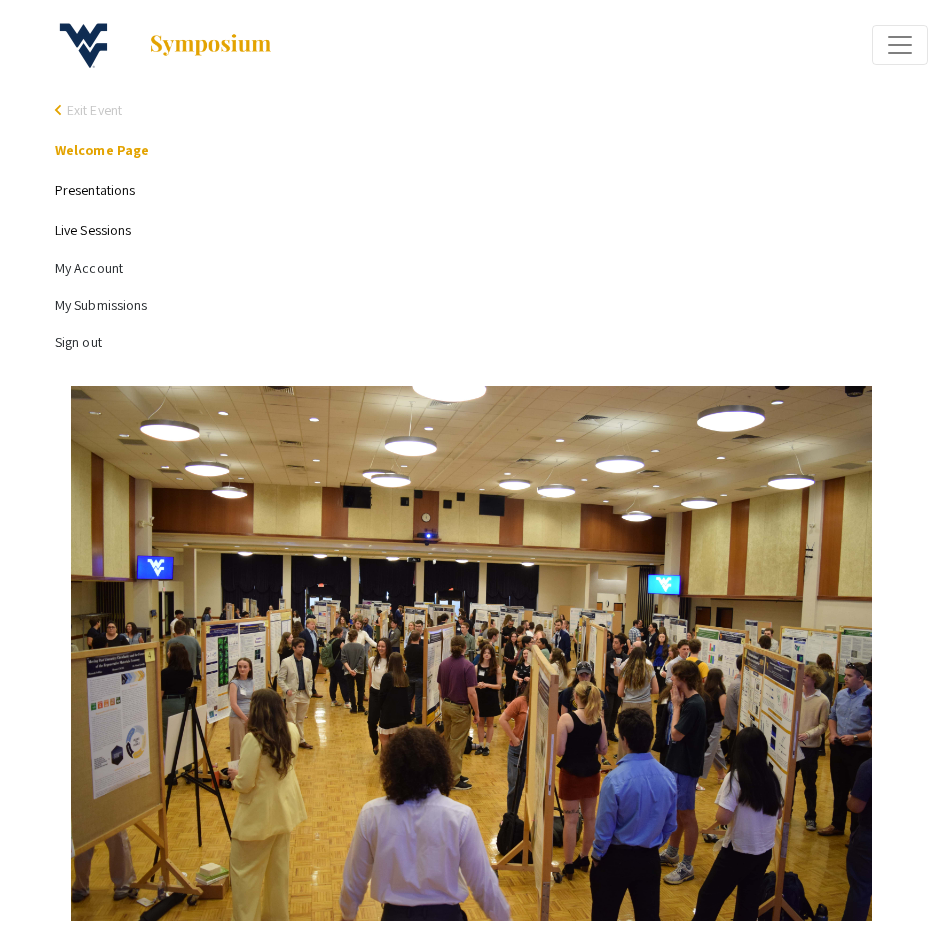 click on "Presentations" at bounding box center [95, 190] 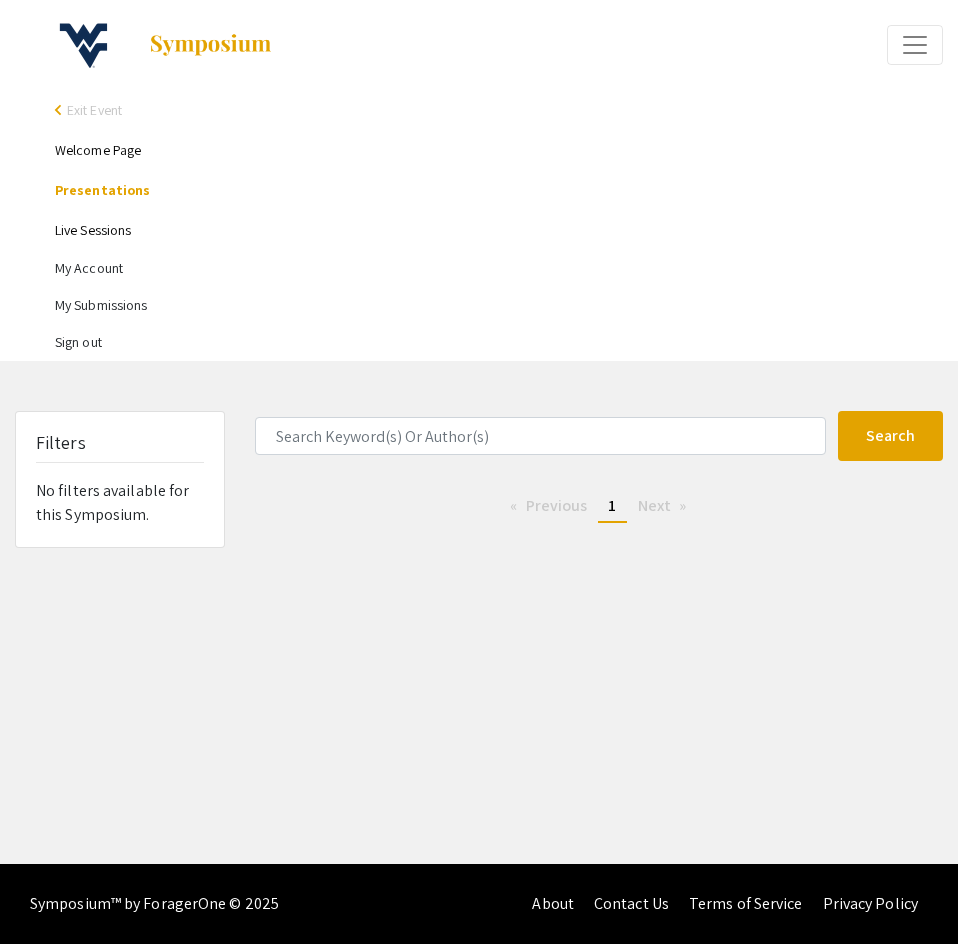 click on "arrow_back_ios" at bounding box center [61, 110] 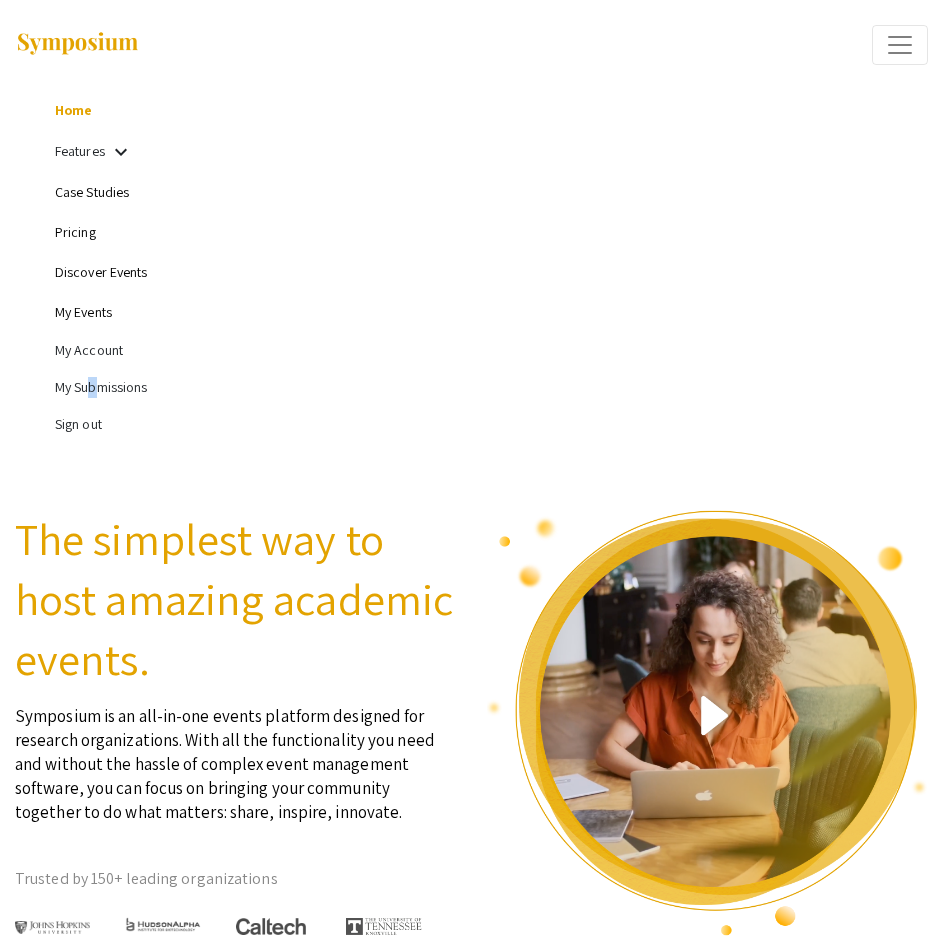 click on "My Submissions" at bounding box center [491, 387] 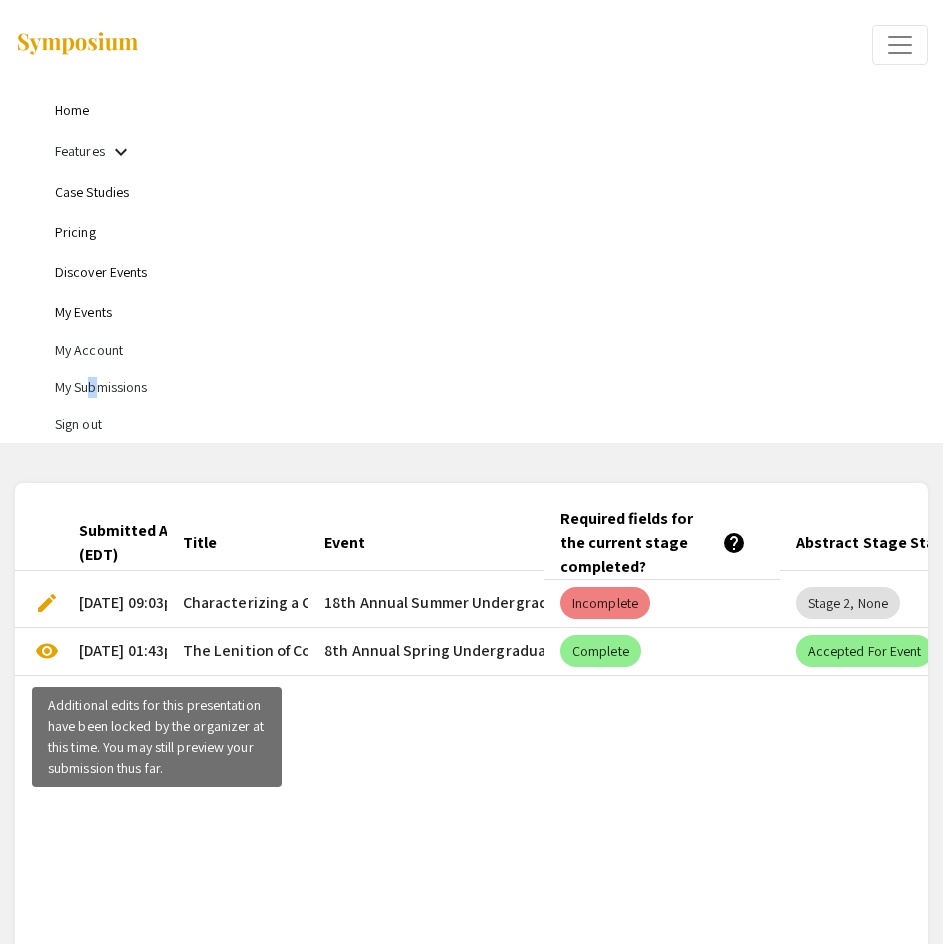 click on "visibility" at bounding box center [47, 651] 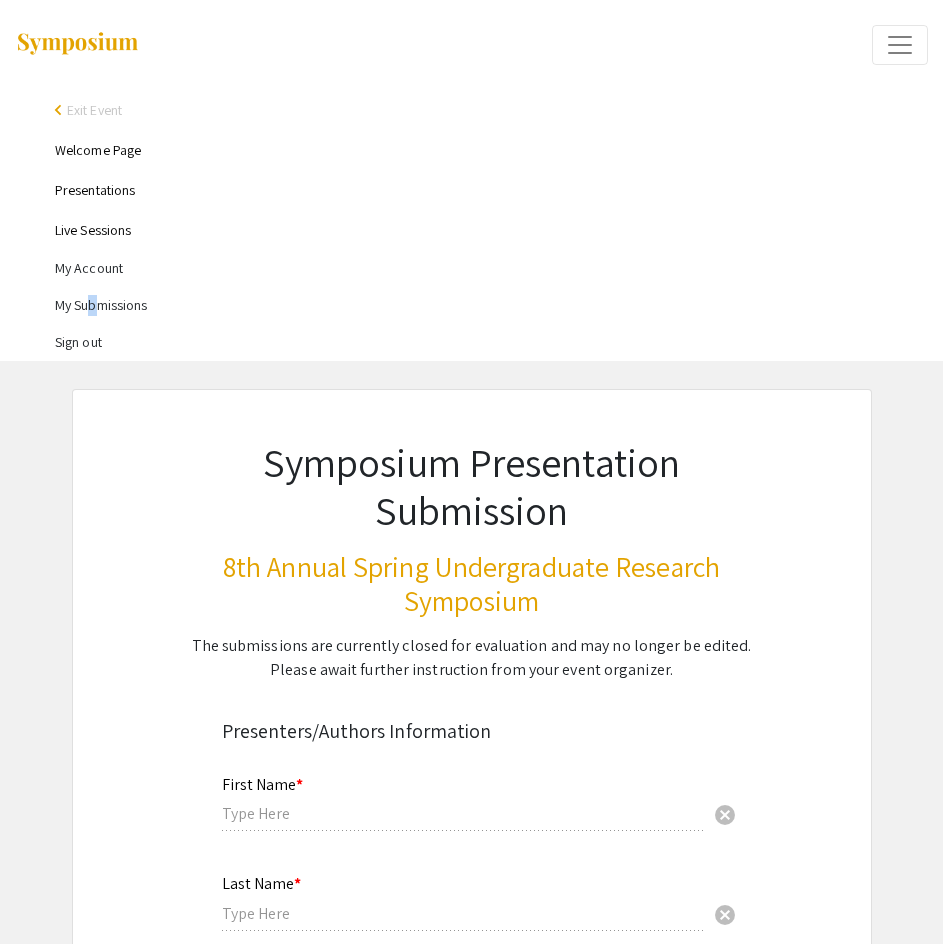 type on "Maya" 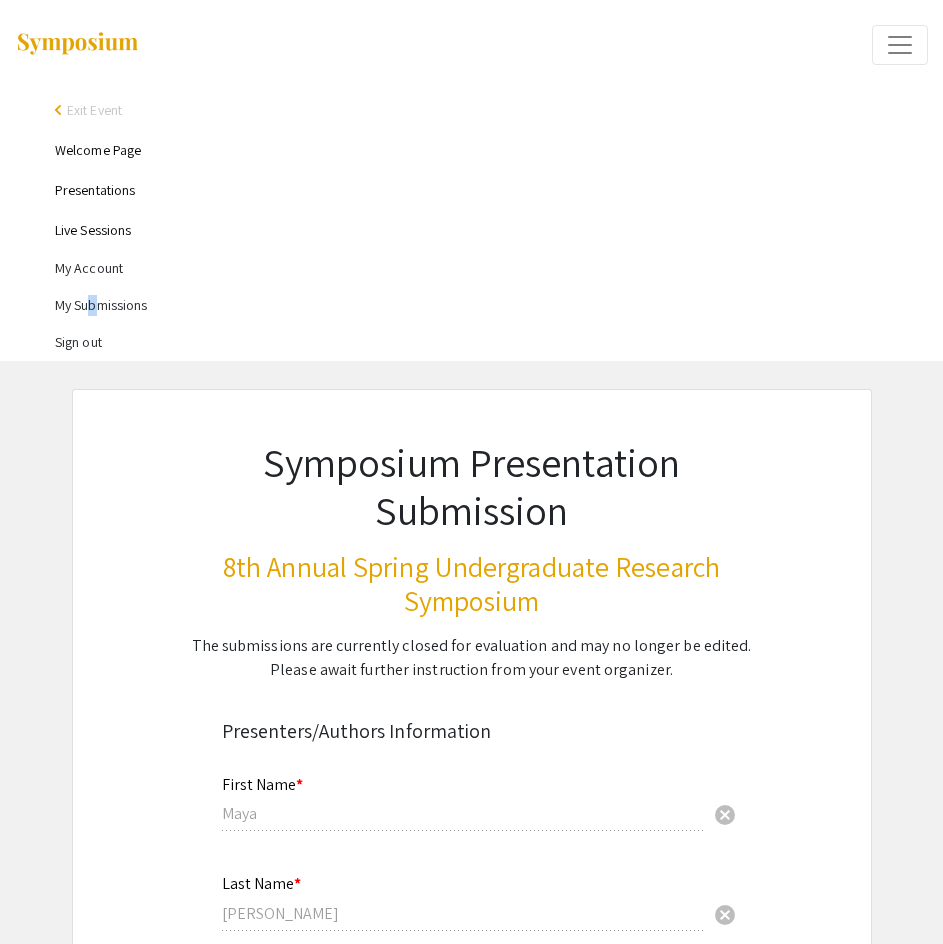 select on "custom" 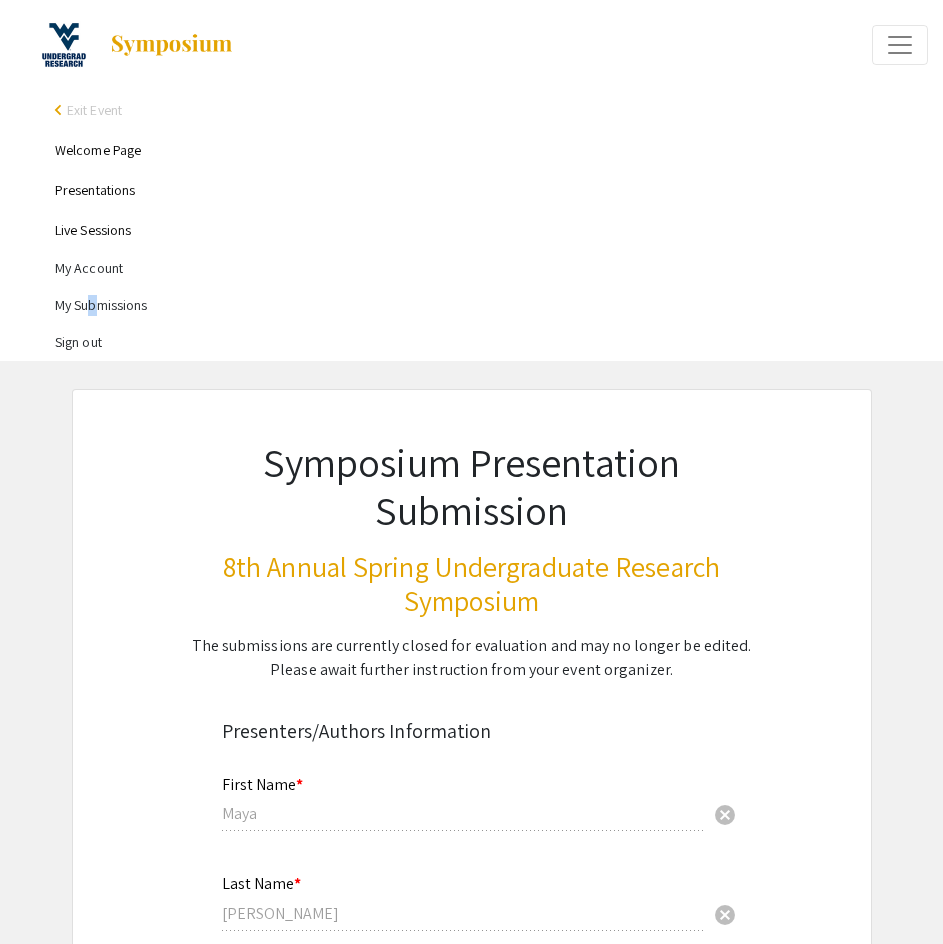 type on "0" 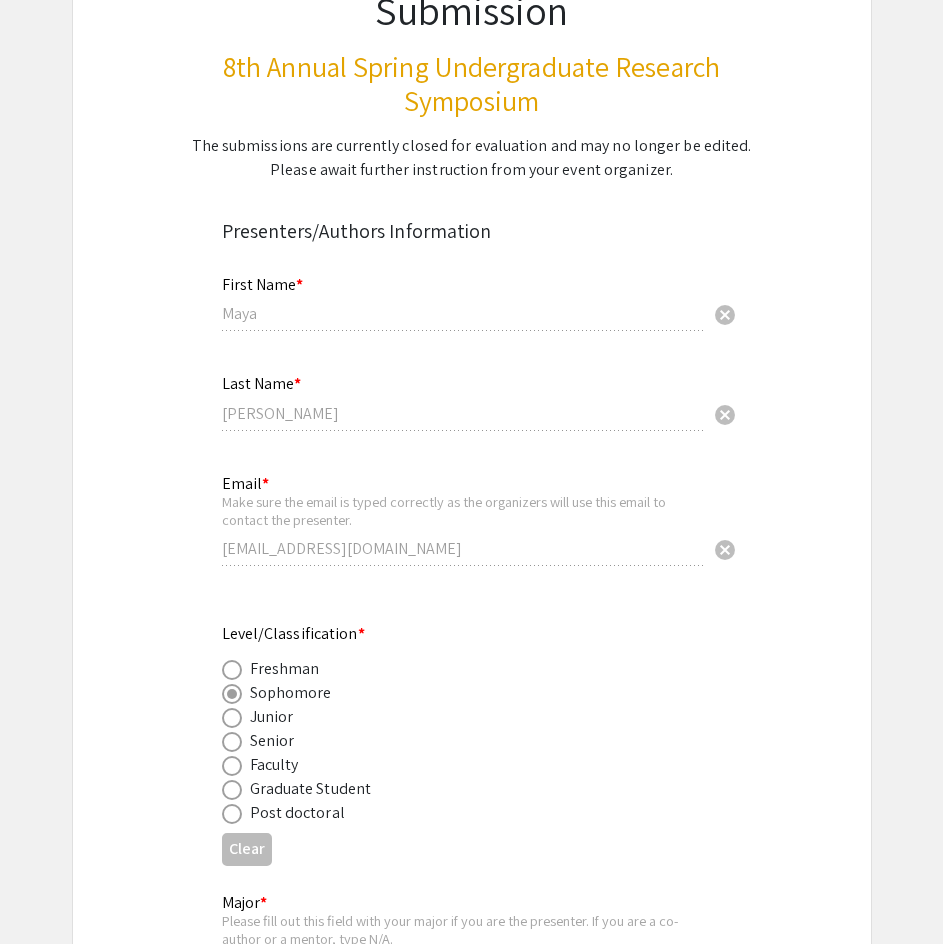type on "1" 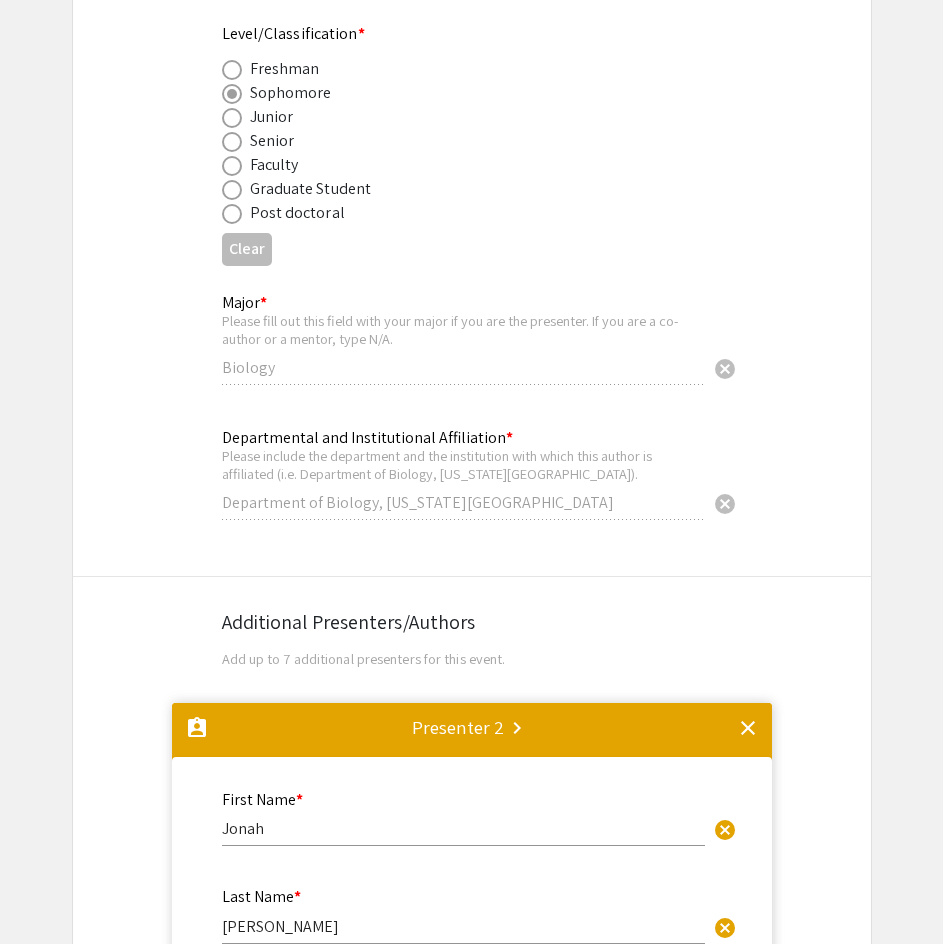 select on "auto" 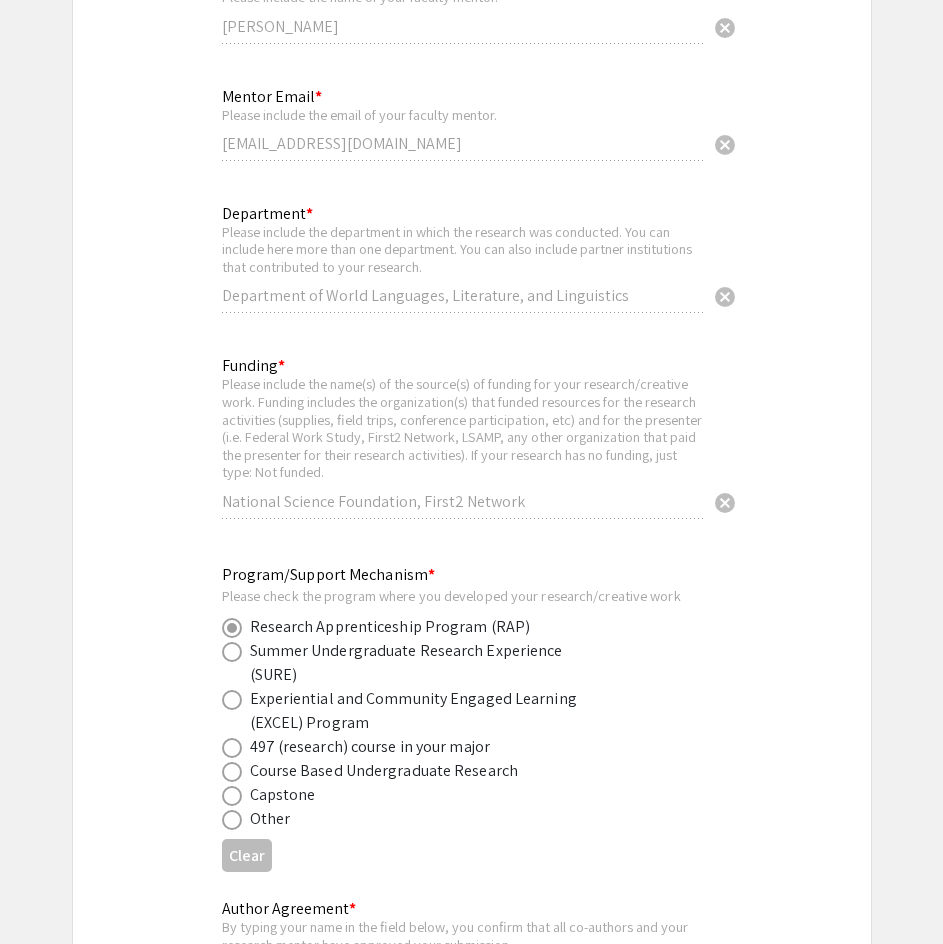 scroll, scrollTop: 4500, scrollLeft: 0, axis: vertical 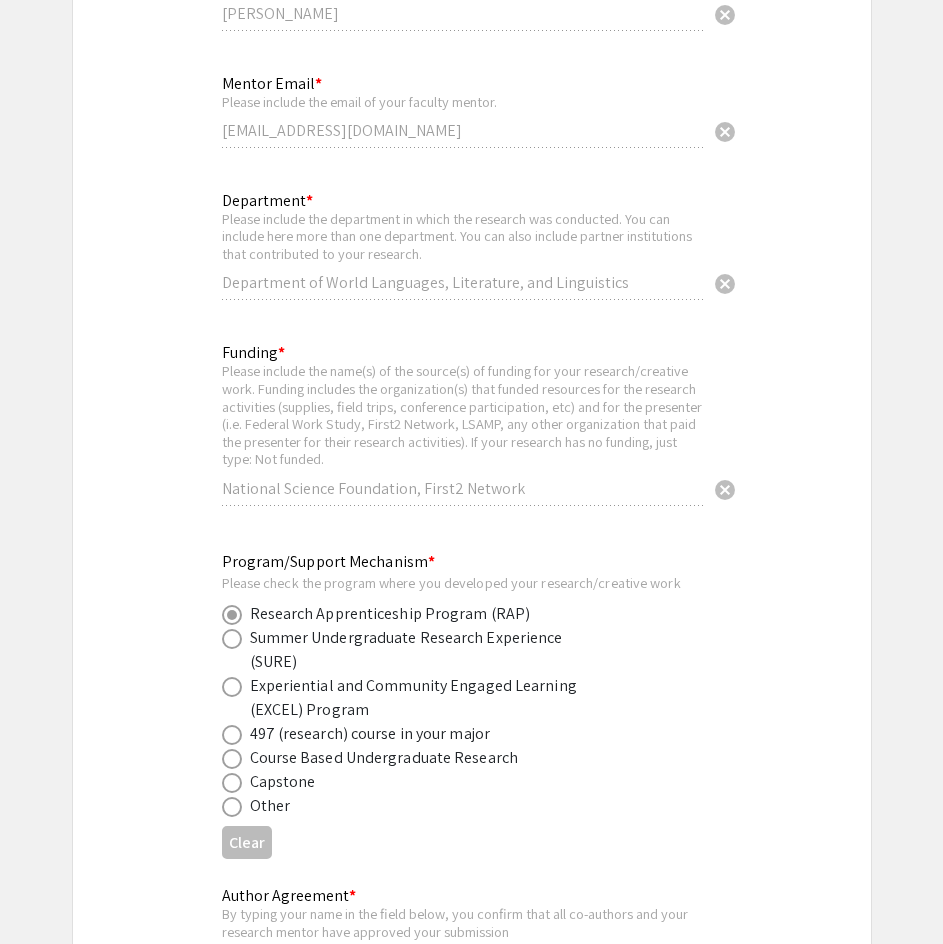 drag, startPoint x: 320, startPoint y: 572, endPoint x: 152, endPoint y: 701, distance: 211.8136 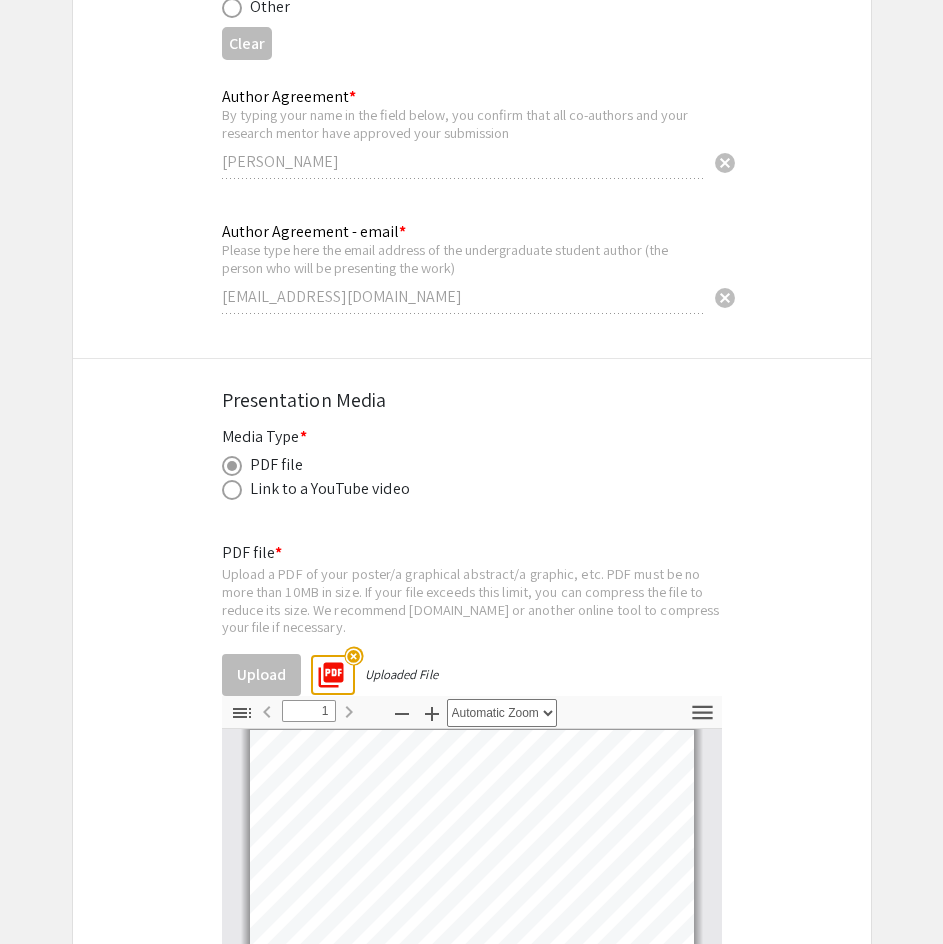 scroll, scrollTop: 5600, scrollLeft: 0, axis: vertical 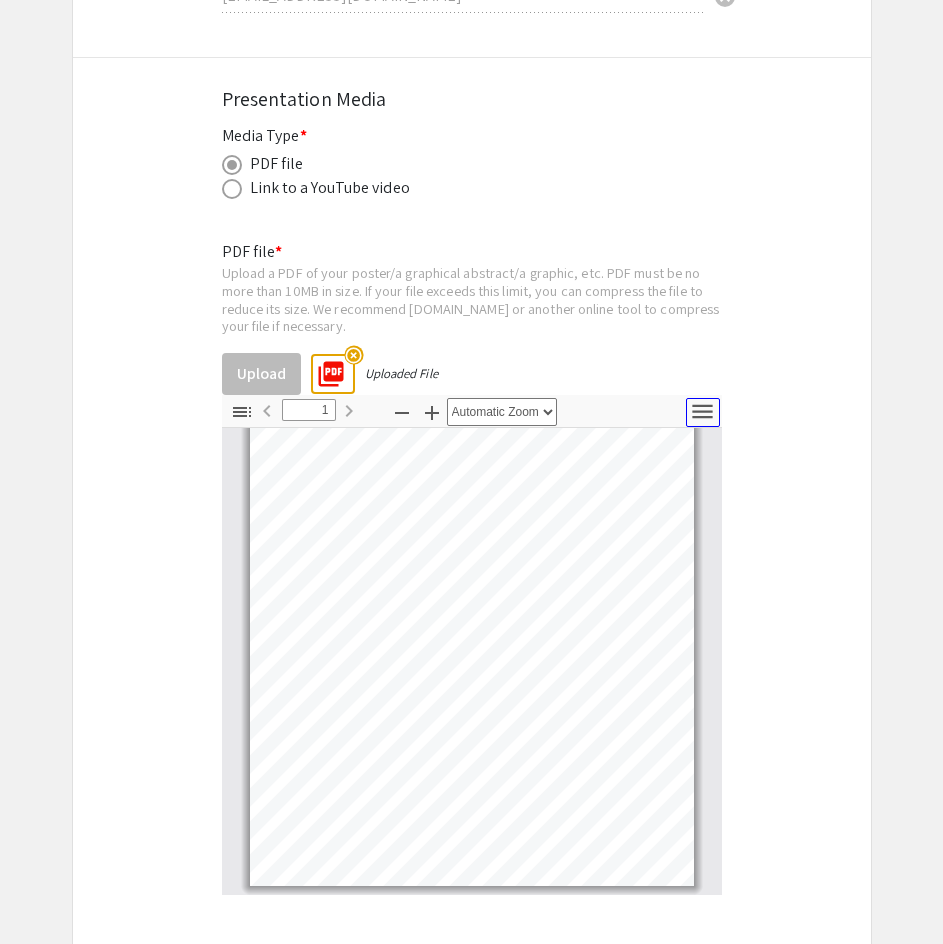 click 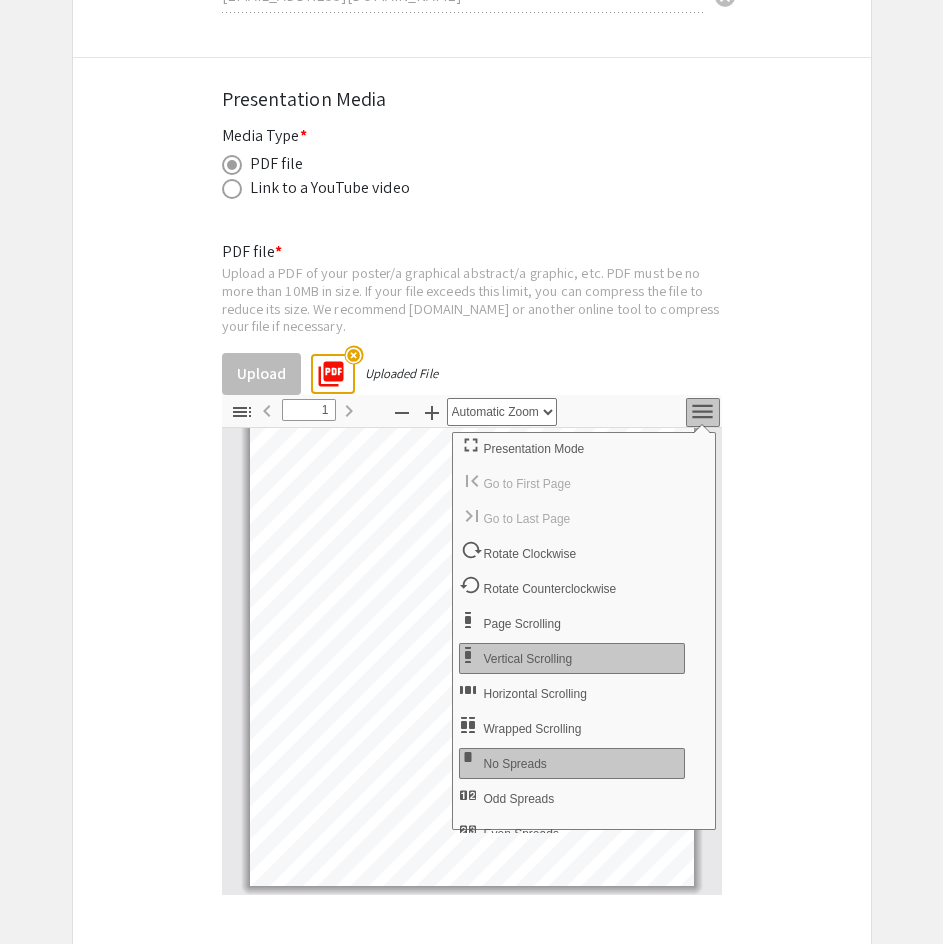 click on "Toggle Sidebar Find Go to First Page Previous 1 of 1 Next Go to Last Page Zoom Out Zoom In Automatic Zoom Actual Size Page Fit Page Width 50% 100% 125% 150% 200% 300% 400% NaN% Hand Tool Text Selection Tool Presentation Mode Open Print Download Current View Tools" 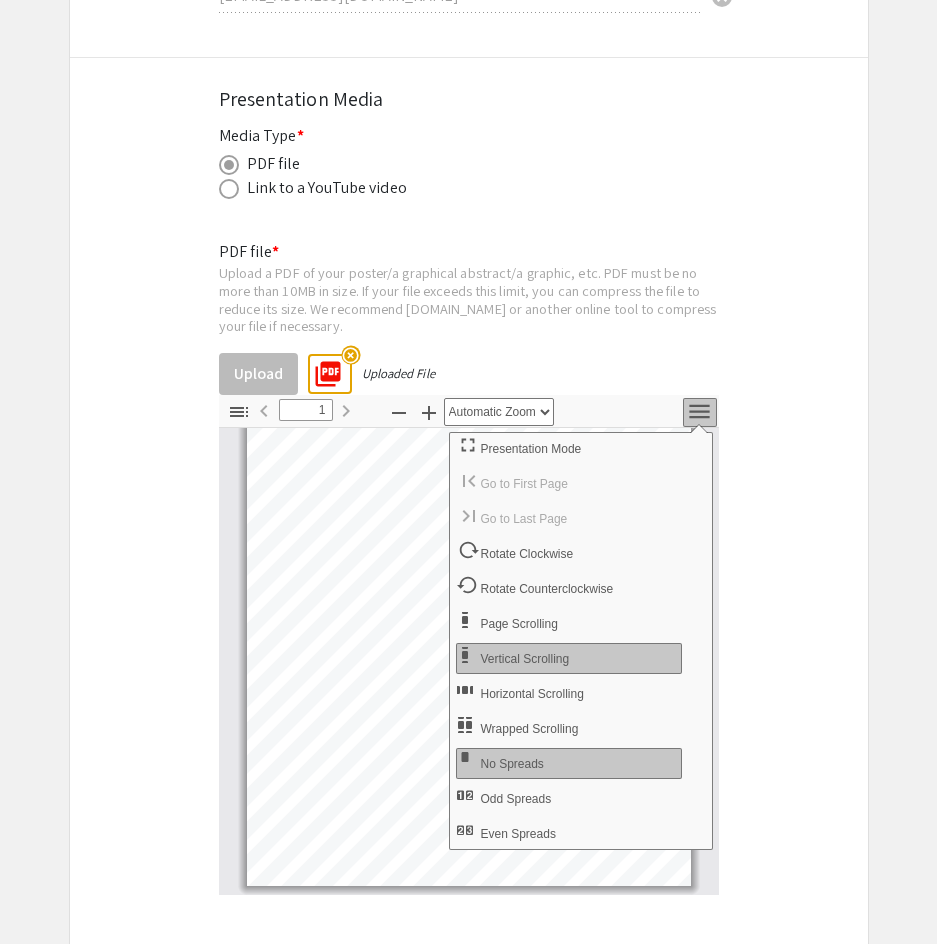 click on "Symposium Presentation Submission 8th Annual Spring Undergraduate Research Symposium  The submissions are currently closed for evaluation and may no longer be edited.
Please await further instruction from your event organizer.   Presenters/Authors Information  First Name * Maya cancel This field is required. Last Name * Dixon-Gross cancel This field is required. Email * Make sure the email is typed correctly as the organizers will use this email to contact the presenter. mrd00026@mix.wvu.edu cancel This field is required. Level/Classification *   Freshman   Sophomore   Junior   Senior   Faculty   Graduate Student   Post doctoral  Clear  Major  * Please fill out this field with your major if you are the presenter. If you are a co-author or a mentor, type N/A.  Biology cancel This field is required. Departmental and Institutional Affiliation * Please include the department and the institution with which this author is affiliated (i.e. Department of Biology, West Virginia University). * *" 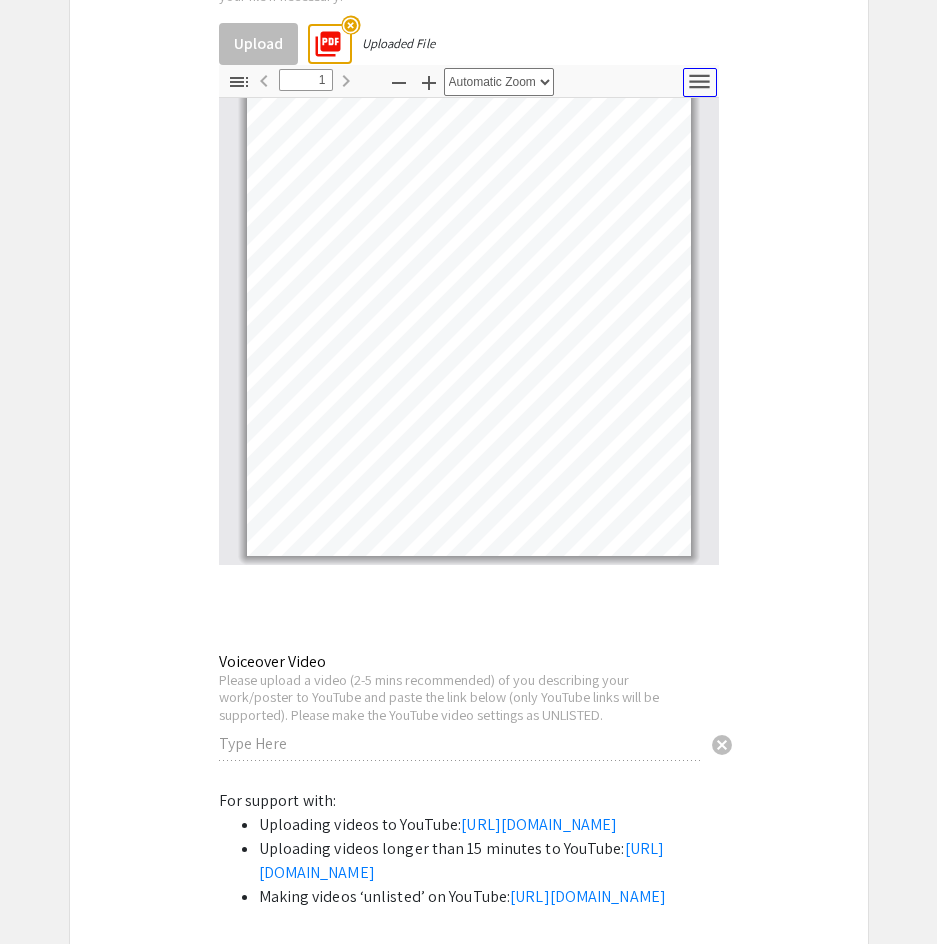 scroll, scrollTop: 5900, scrollLeft: 0, axis: vertical 